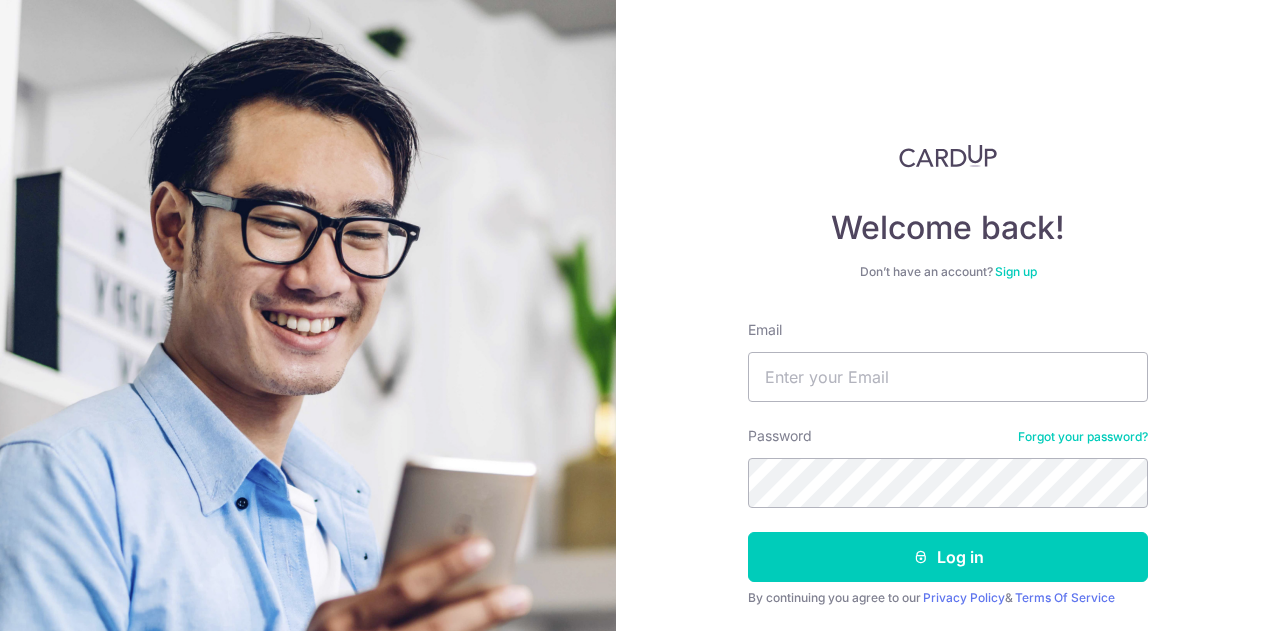 scroll, scrollTop: 0, scrollLeft: 0, axis: both 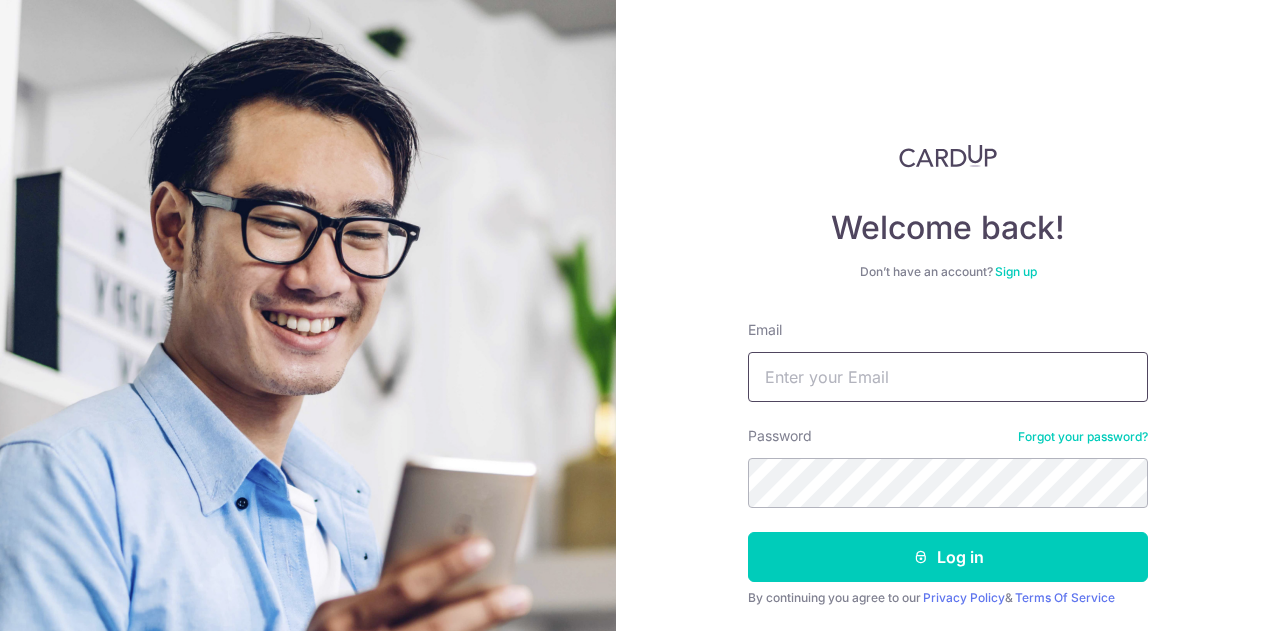 type on "0802winnieng@gmail.com" 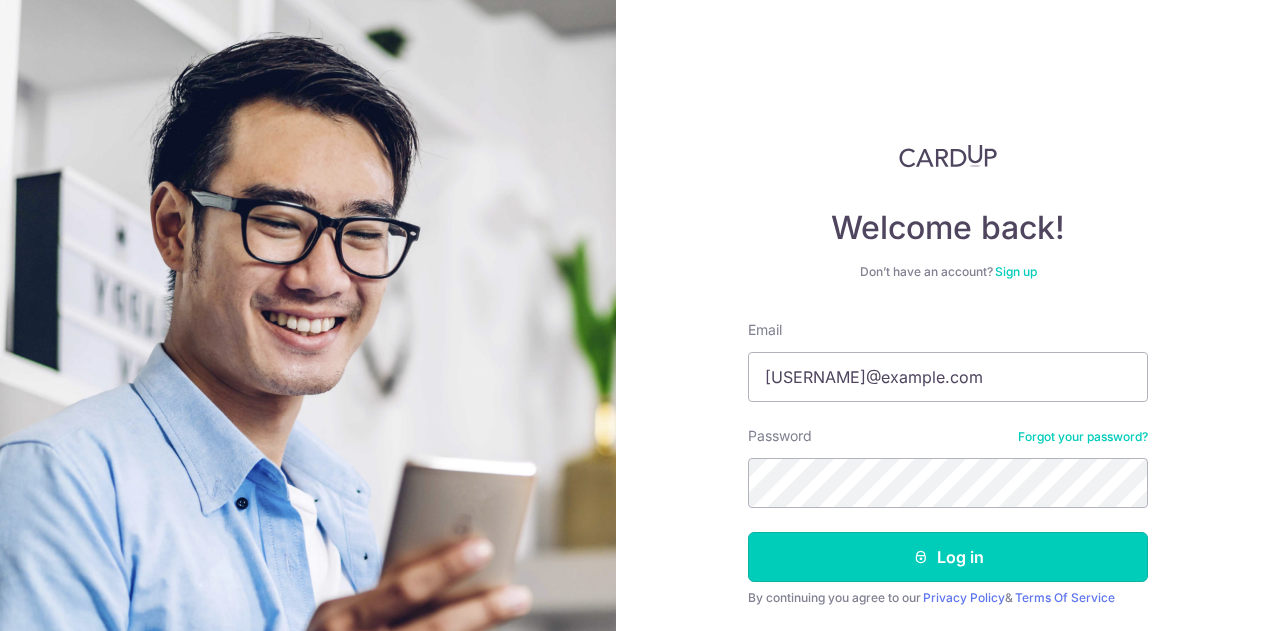 click on "Log in" at bounding box center (948, 557) 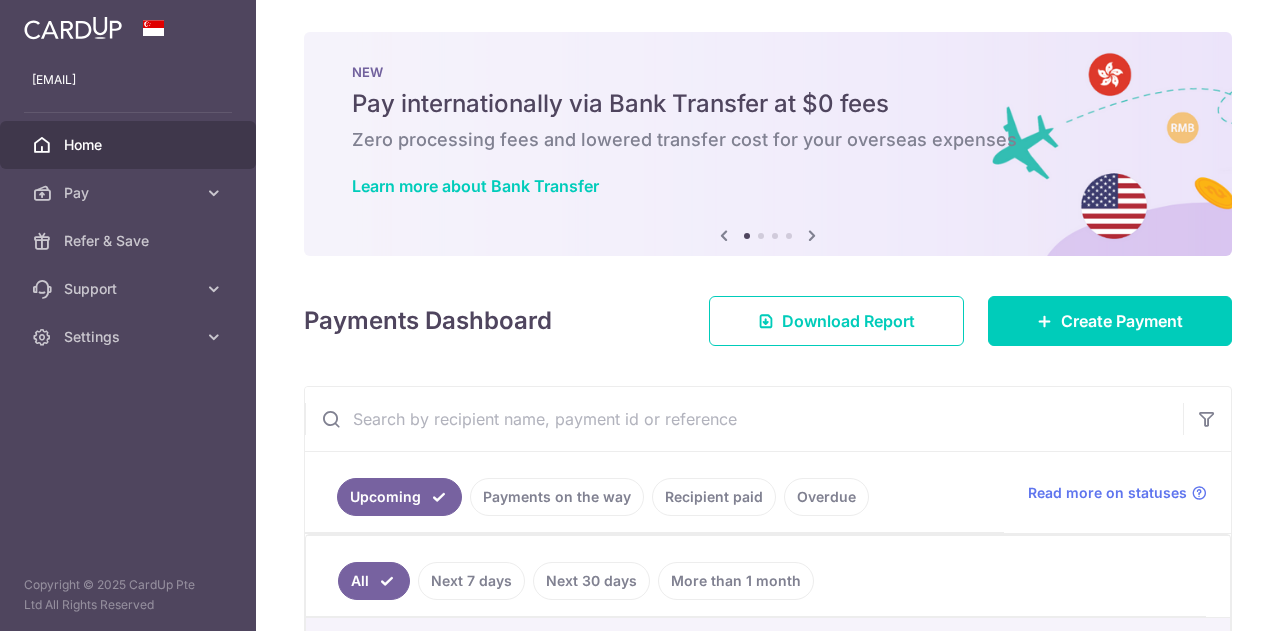 scroll, scrollTop: 0, scrollLeft: 0, axis: both 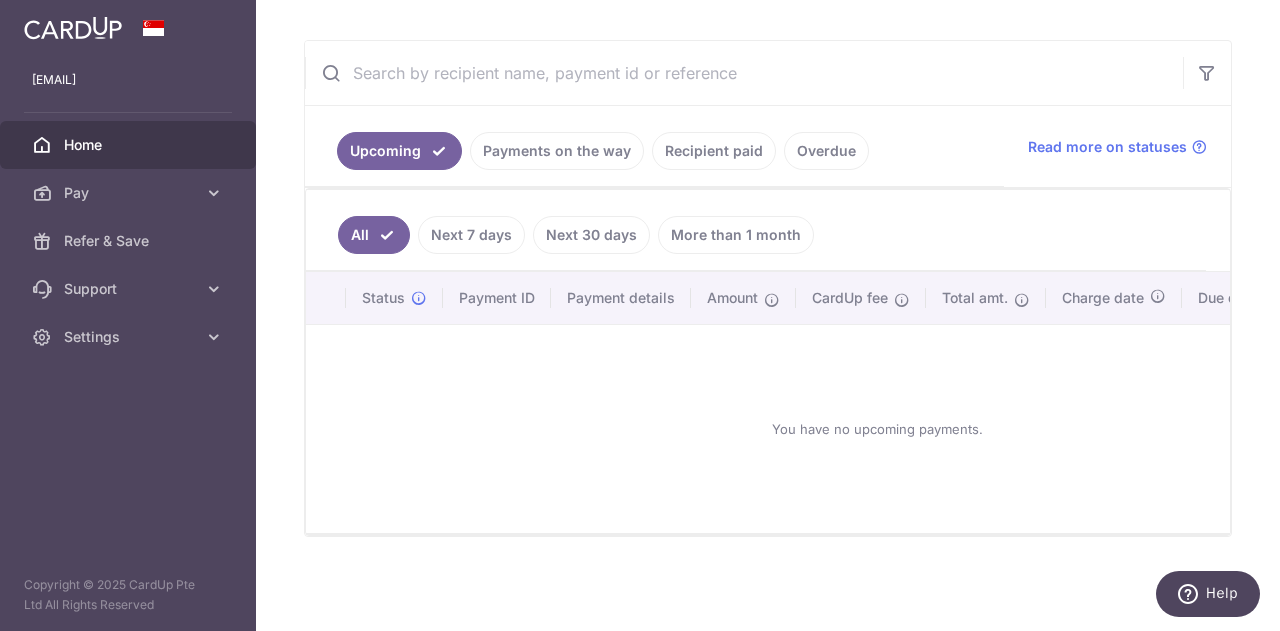 click on "Recipient paid" at bounding box center (714, 151) 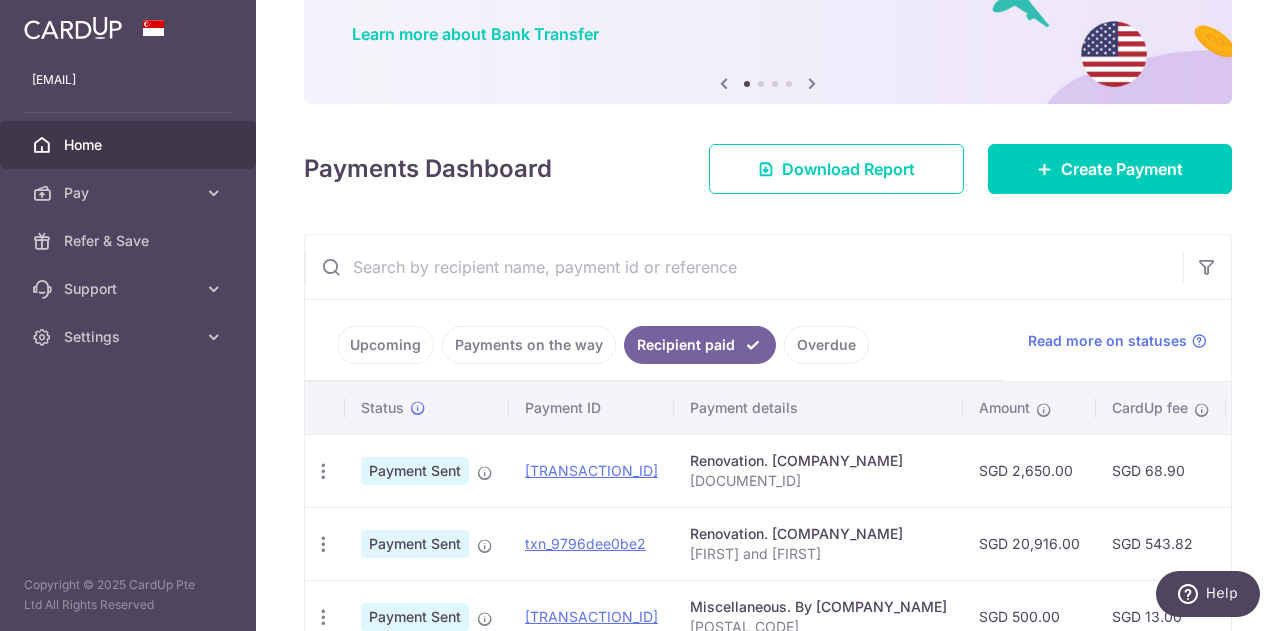 scroll, scrollTop: 276, scrollLeft: 0, axis: vertical 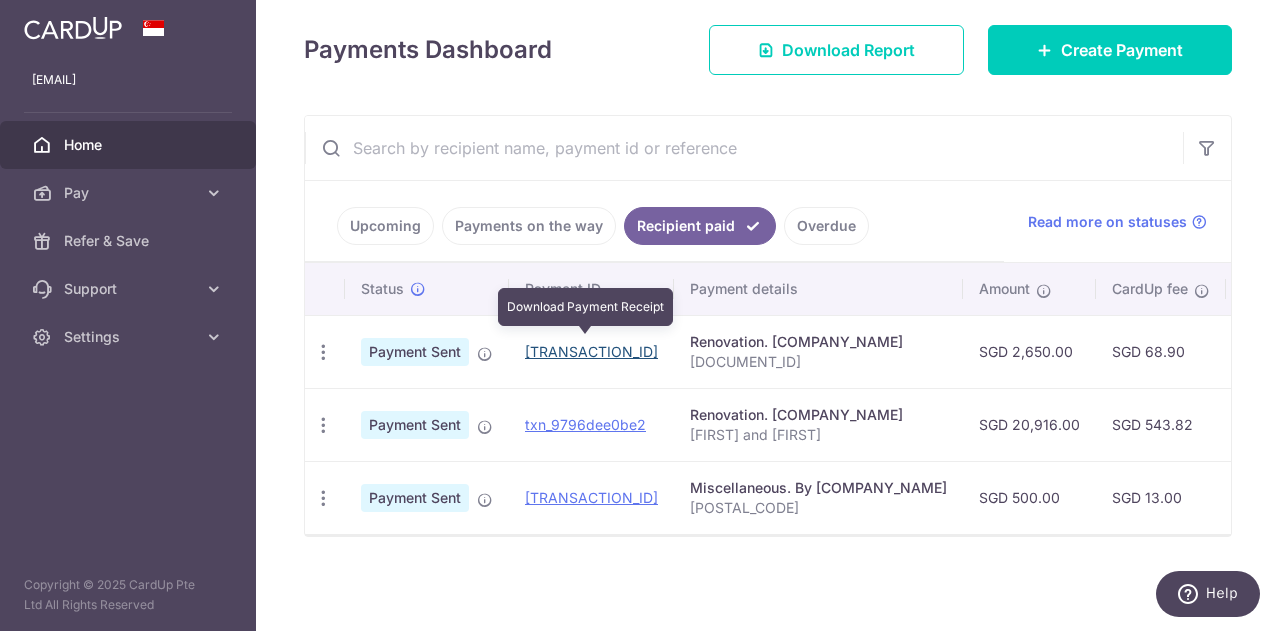 click on "txn_d65f990e34a" at bounding box center [591, 351] 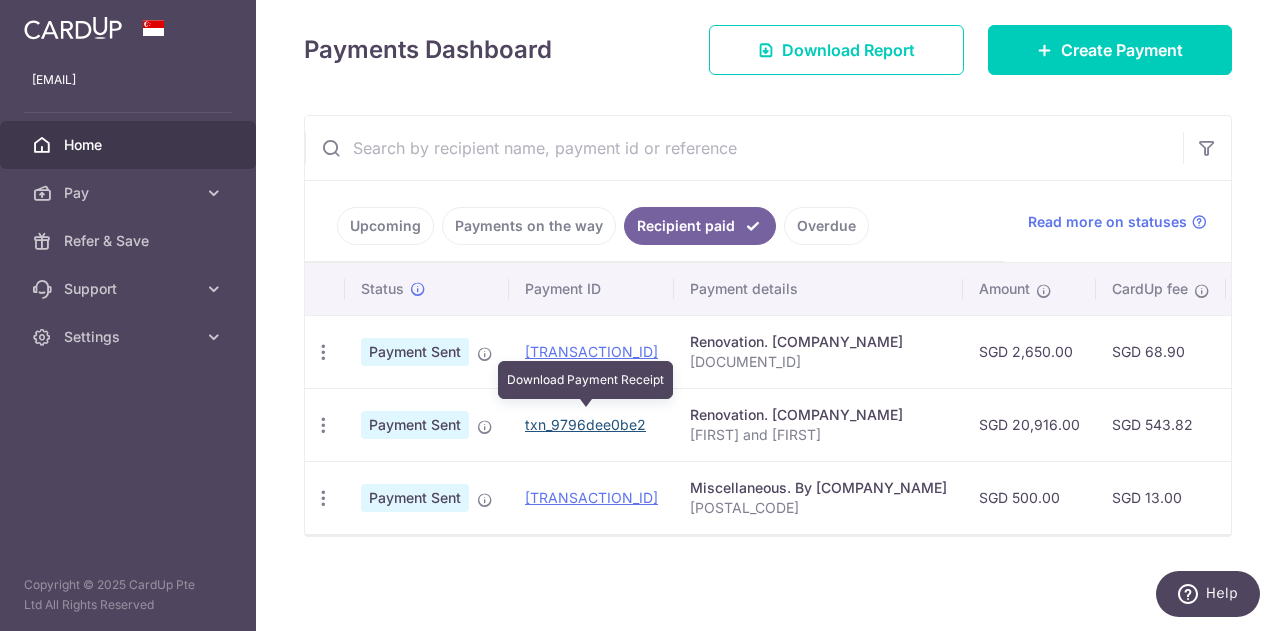 drag, startPoint x: 592, startPoint y: 423, endPoint x: 720, endPoint y: 69, distance: 376.4306 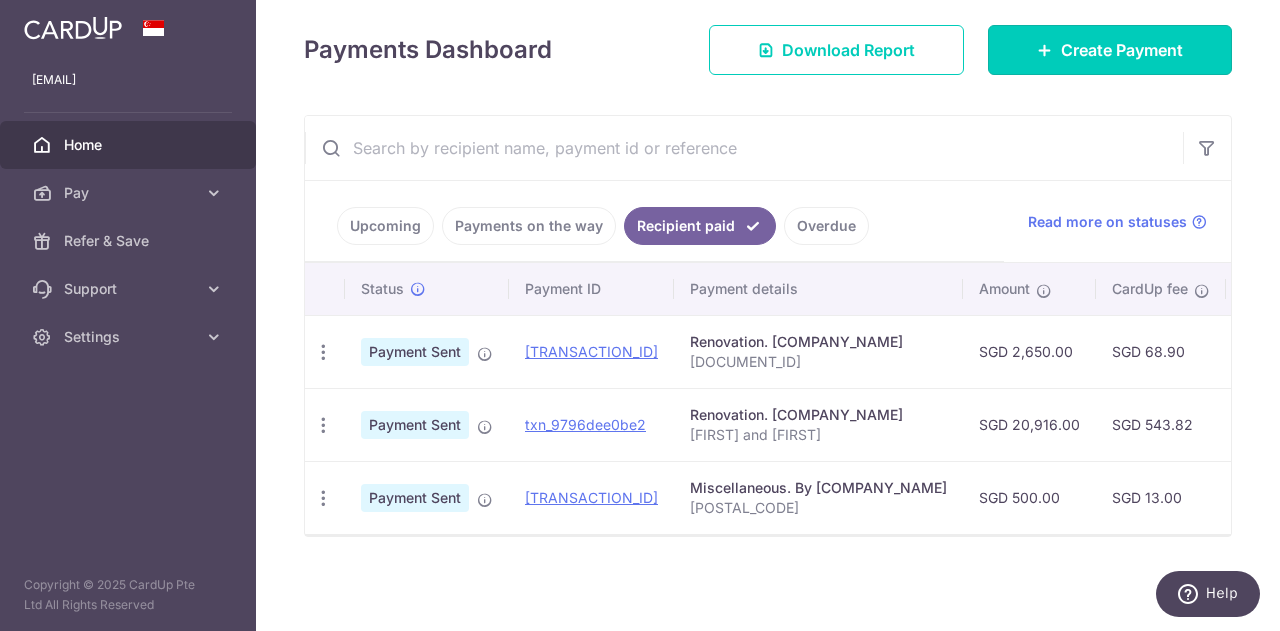 click on "Create Payment" at bounding box center [1122, 50] 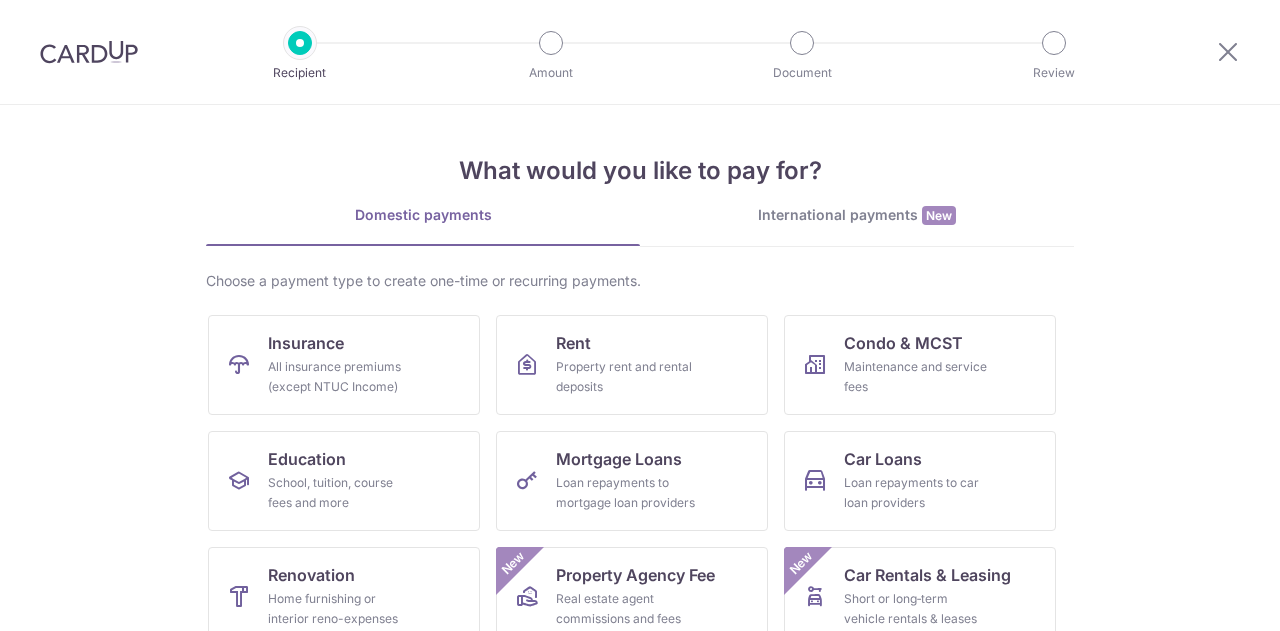 scroll, scrollTop: 0, scrollLeft: 0, axis: both 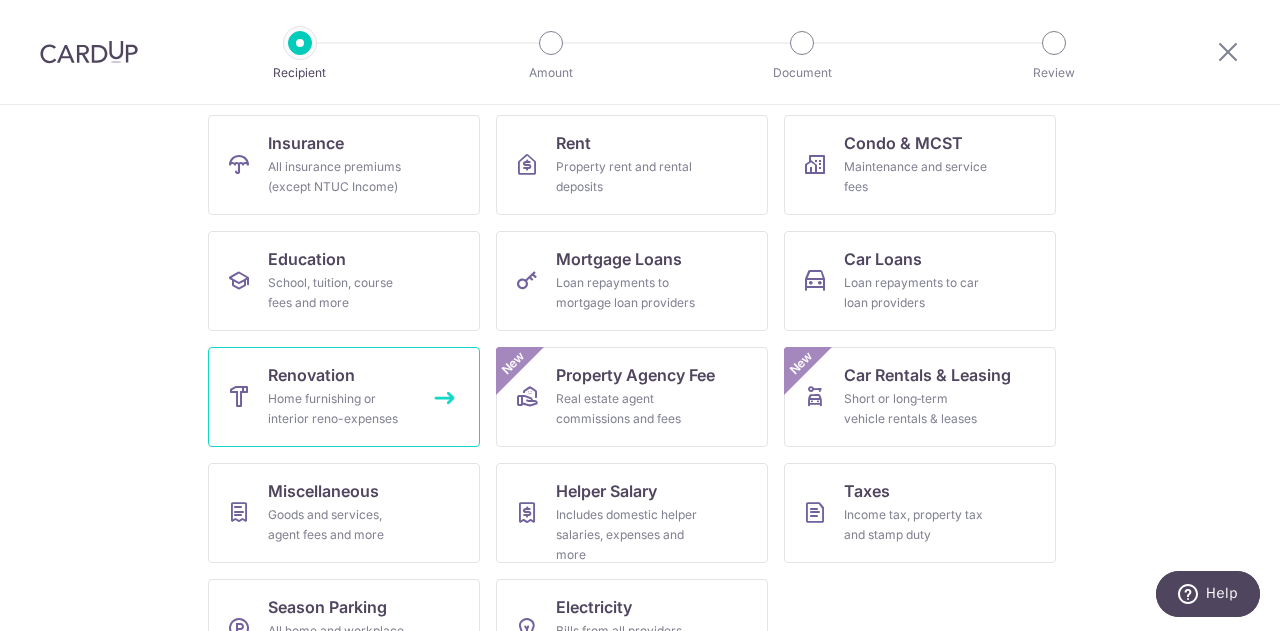 click on "Home furnishing or interior reno-expenses" at bounding box center (340, 409) 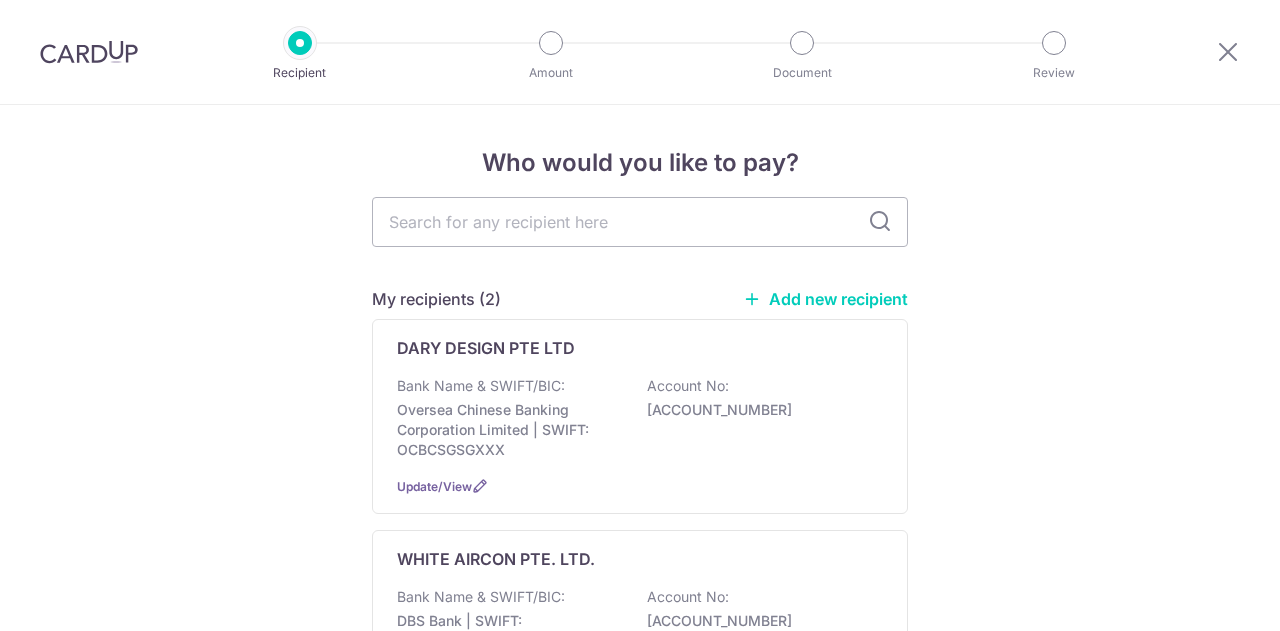 scroll, scrollTop: 0, scrollLeft: 0, axis: both 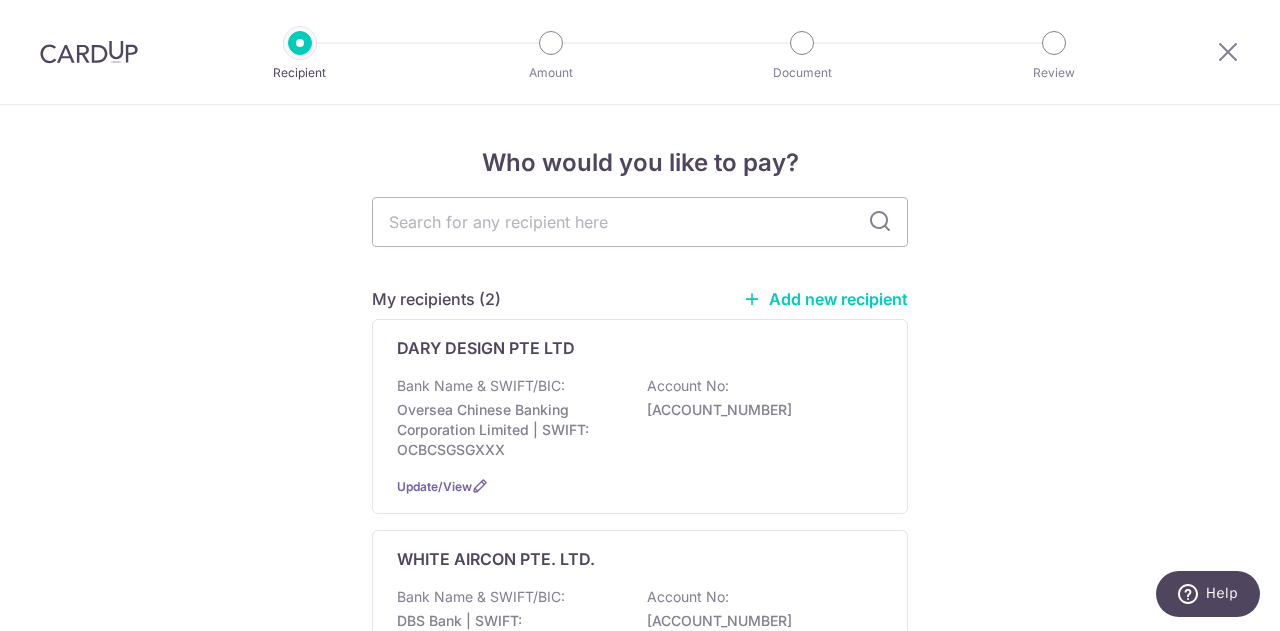 click at bounding box center [640, 222] 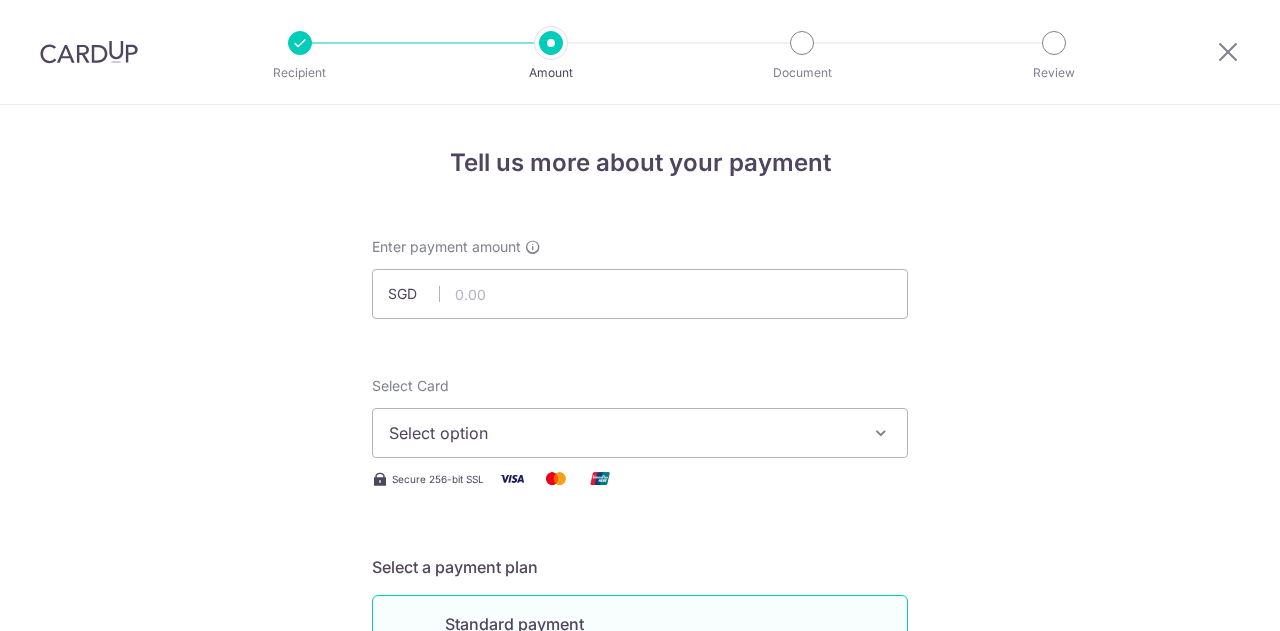 scroll, scrollTop: 0, scrollLeft: 0, axis: both 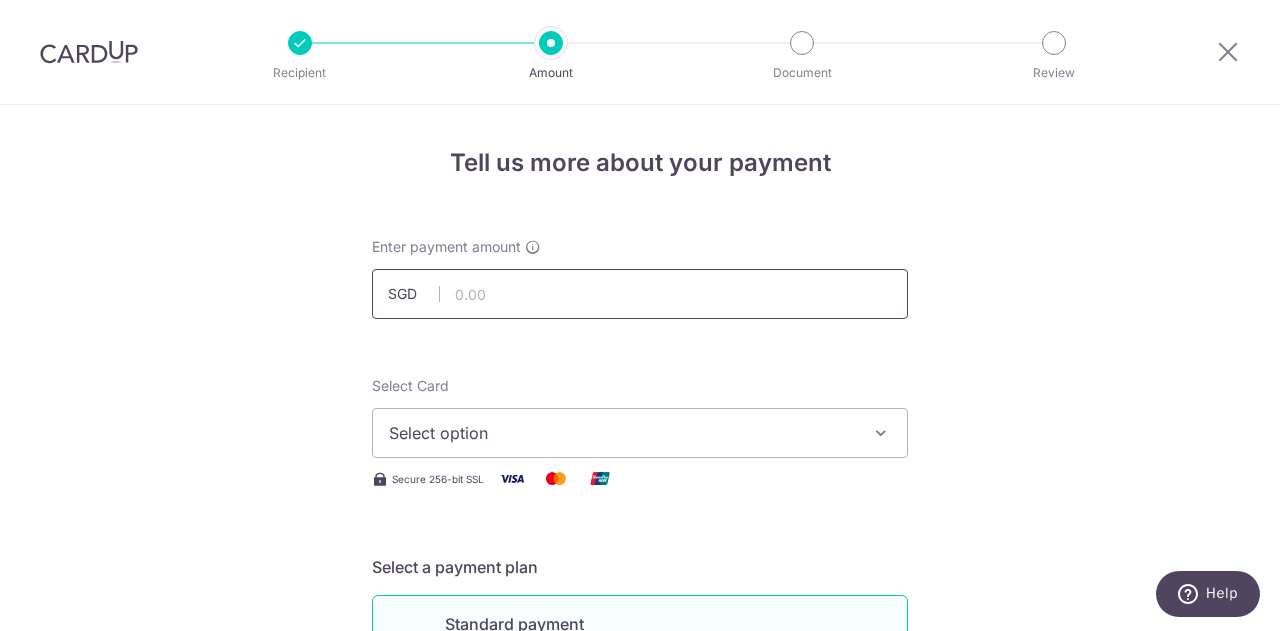 paste on "5,409.40" 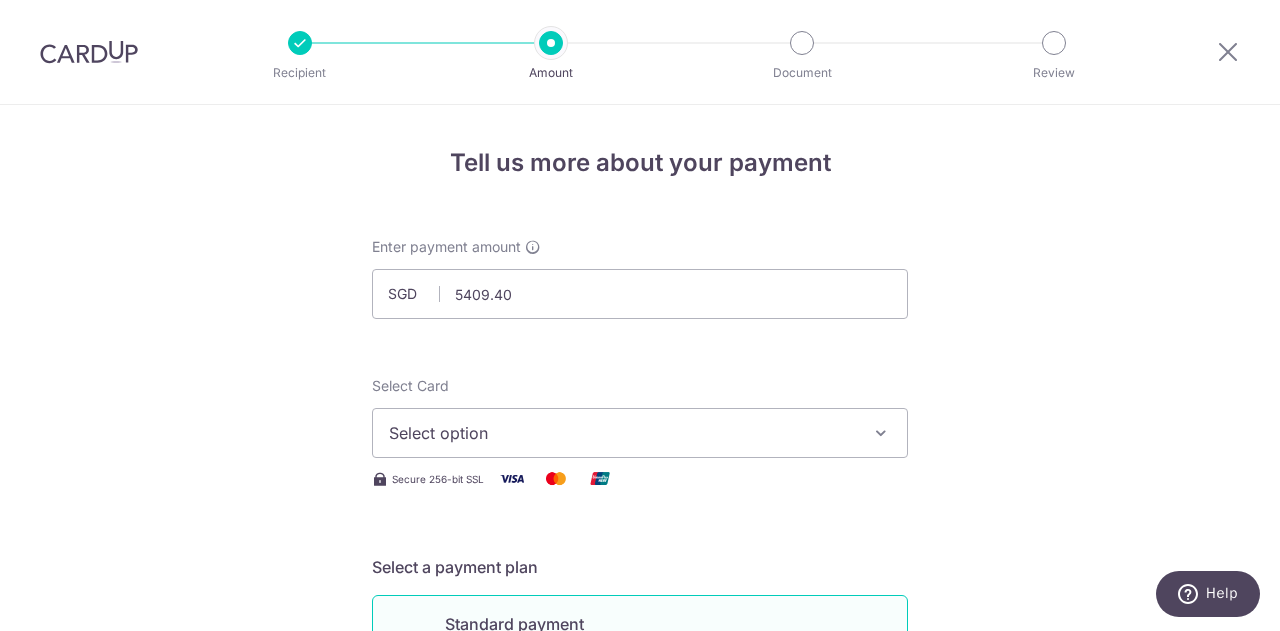 click on "Select option" at bounding box center [640, 433] 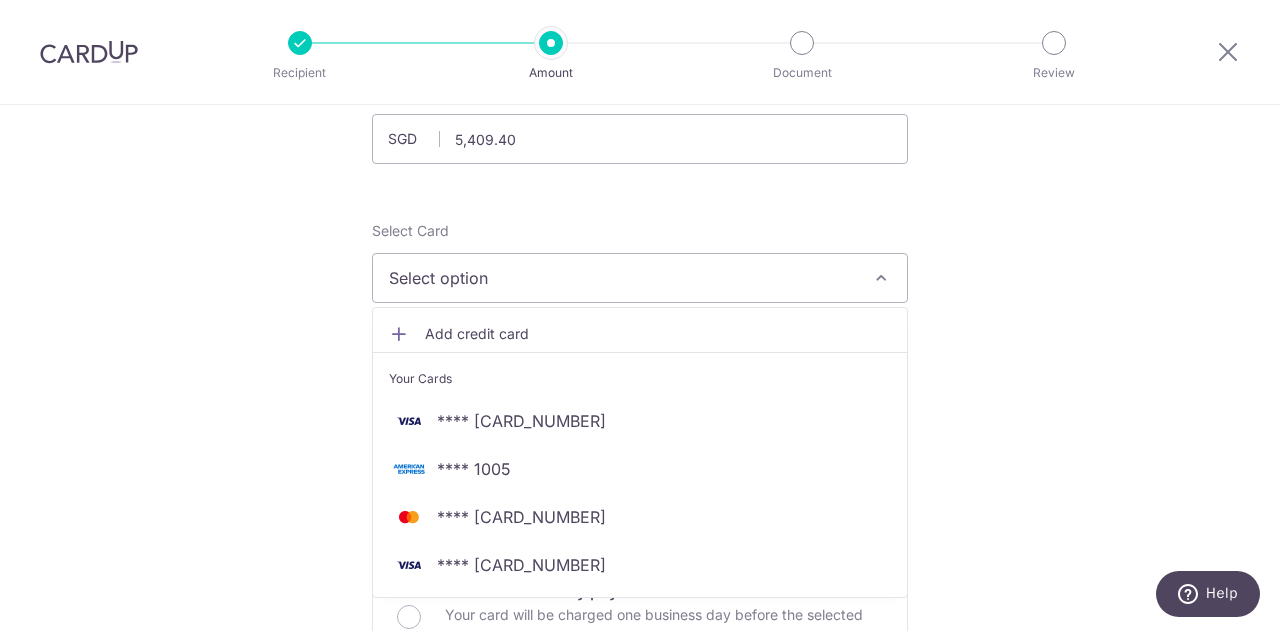 scroll, scrollTop: 200, scrollLeft: 0, axis: vertical 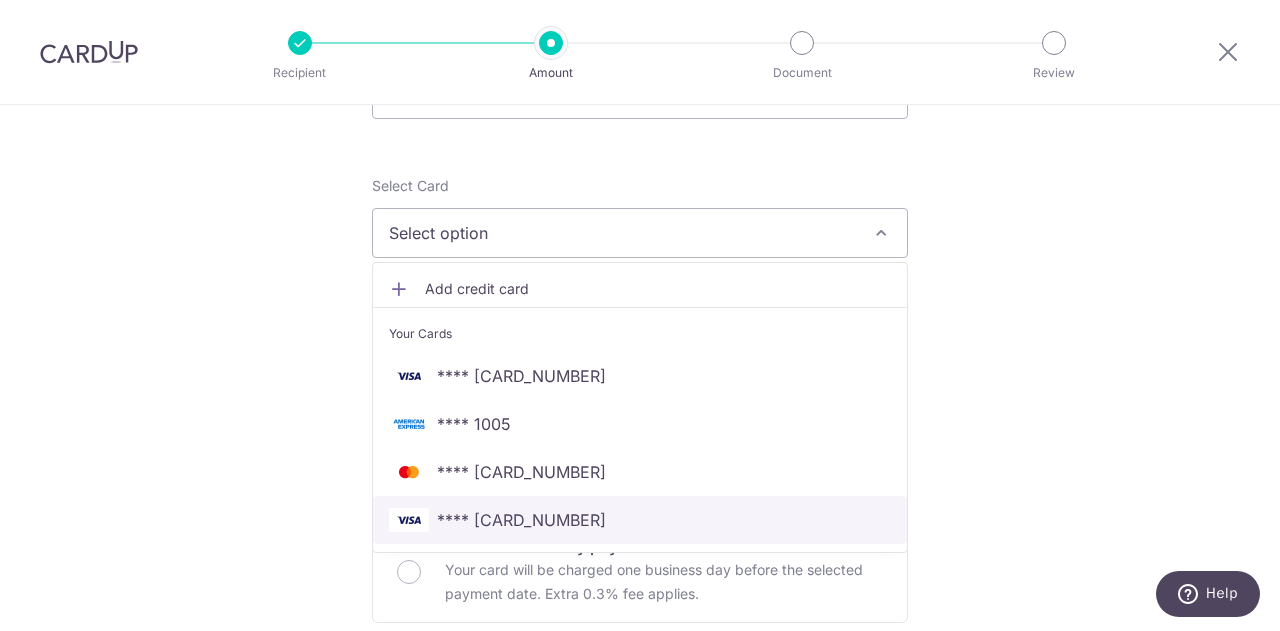 click on "**** 0315" at bounding box center (640, 520) 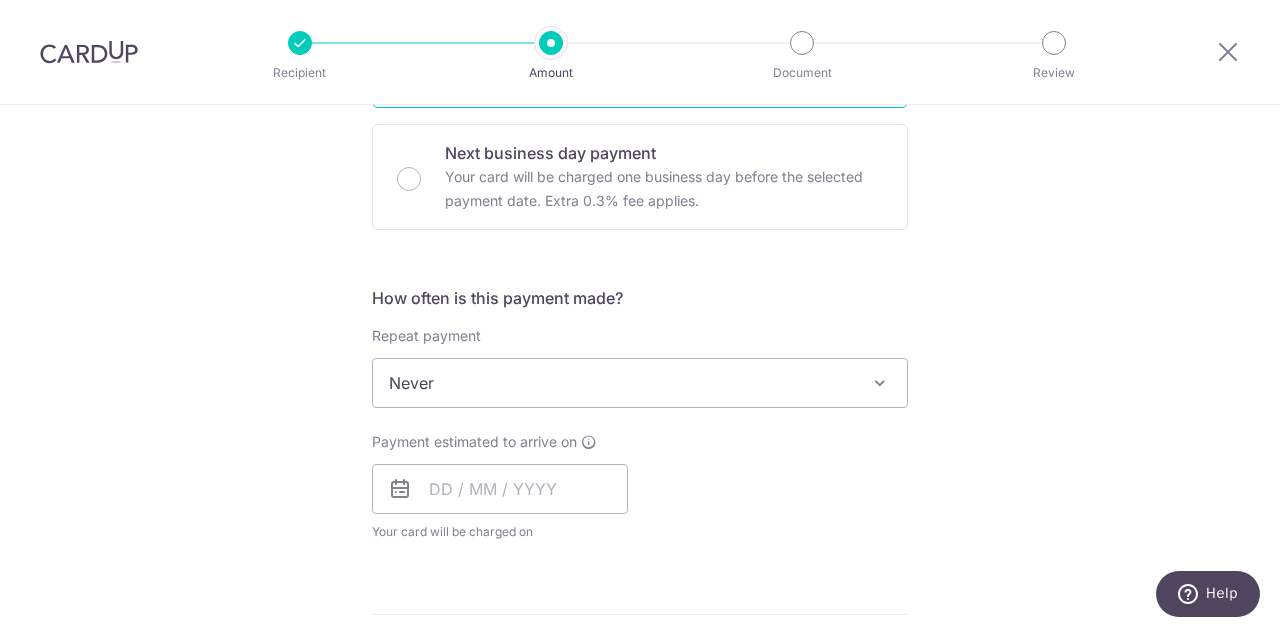 scroll, scrollTop: 600, scrollLeft: 0, axis: vertical 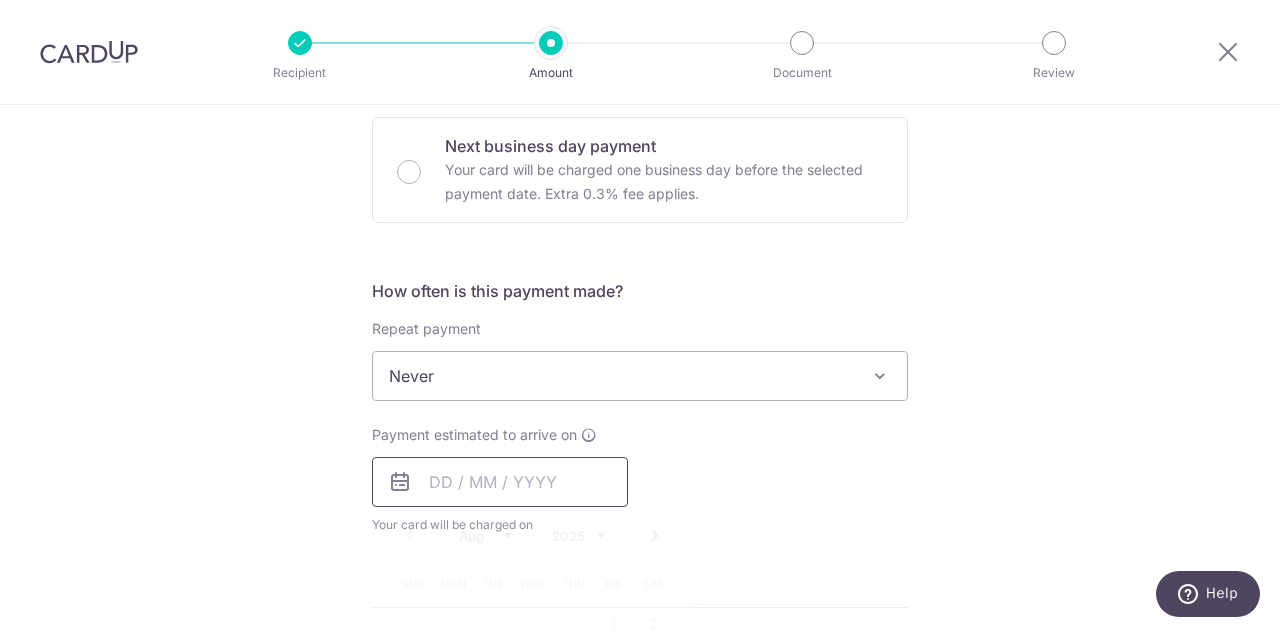 click at bounding box center [500, 482] 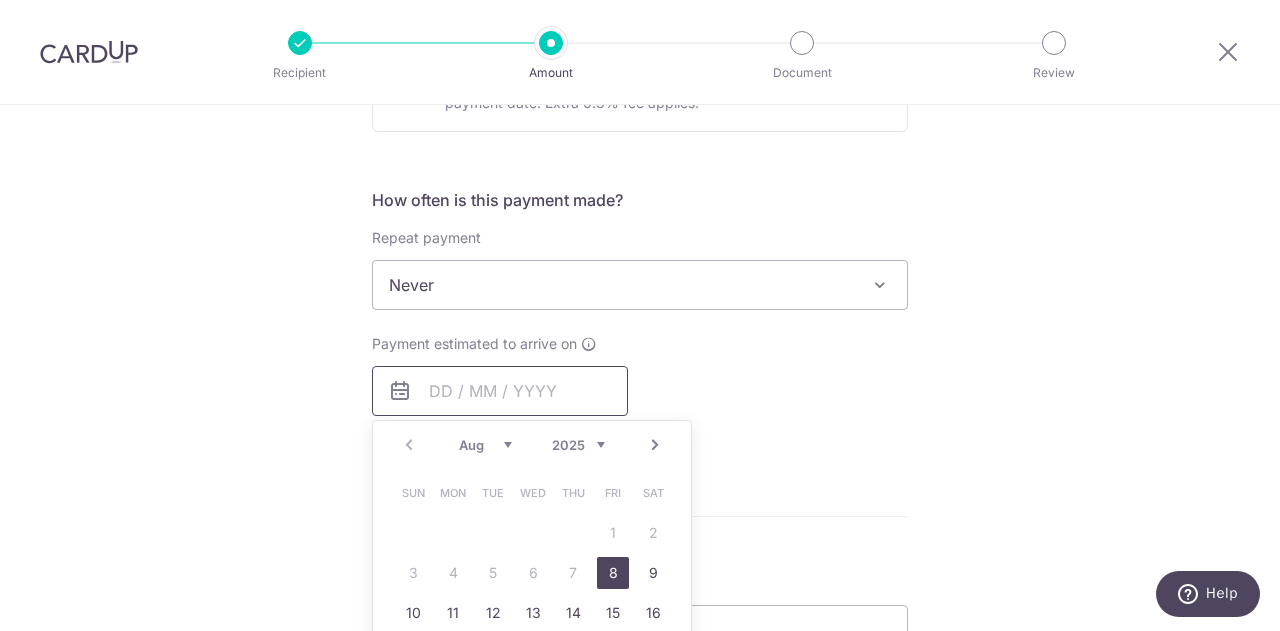 scroll, scrollTop: 800, scrollLeft: 0, axis: vertical 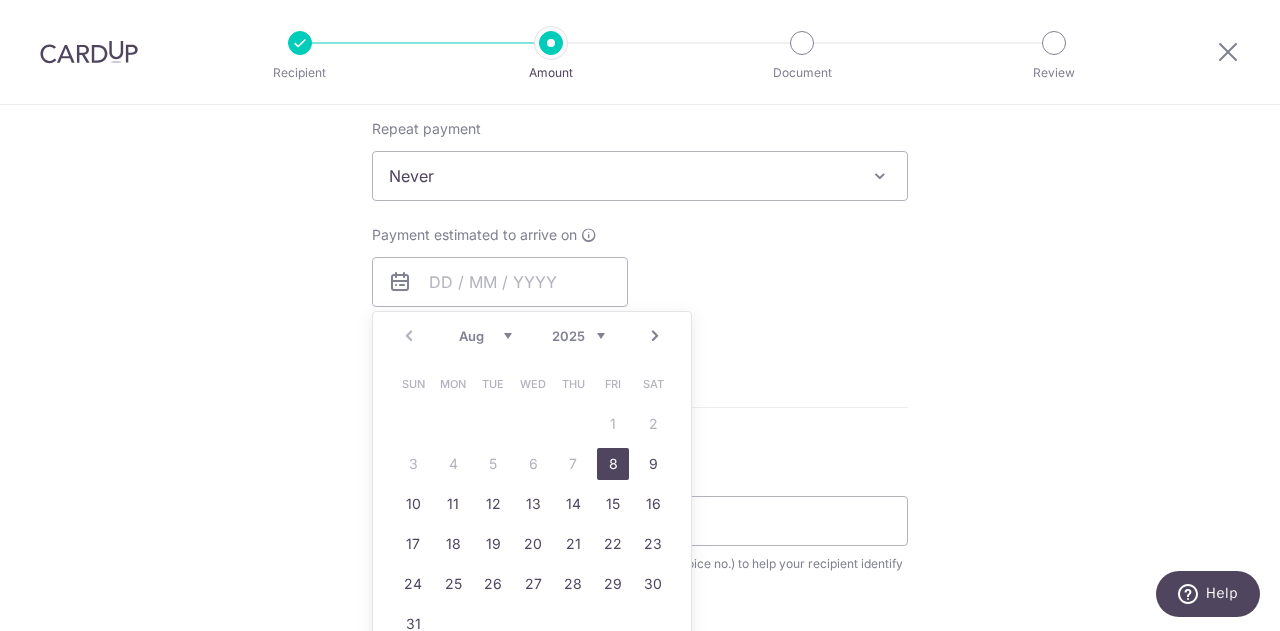 click on "8" at bounding box center [613, 464] 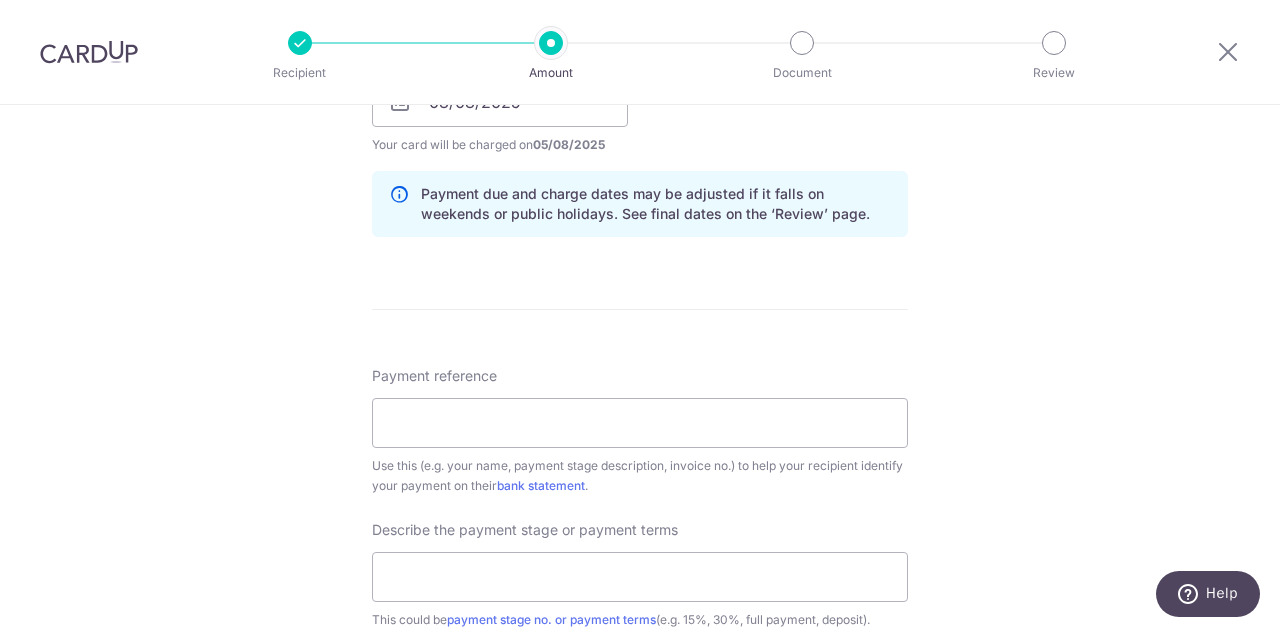 scroll, scrollTop: 1000, scrollLeft: 0, axis: vertical 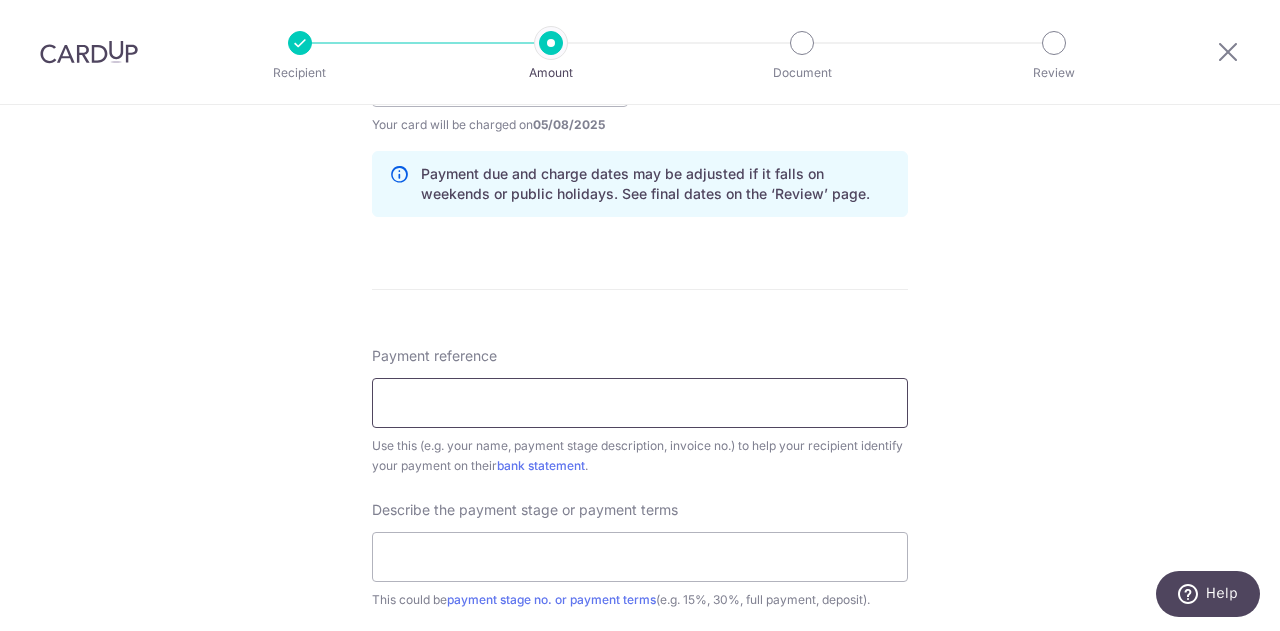 click on "Payment reference" at bounding box center [640, 403] 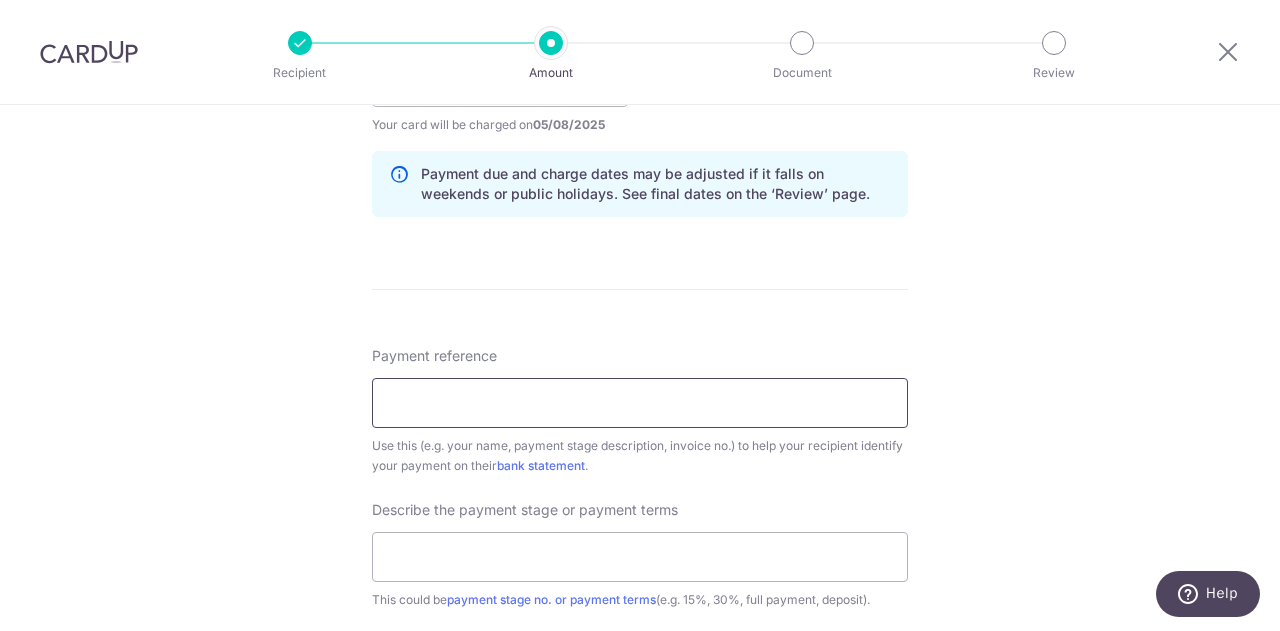 paste on "Variation Order 2" 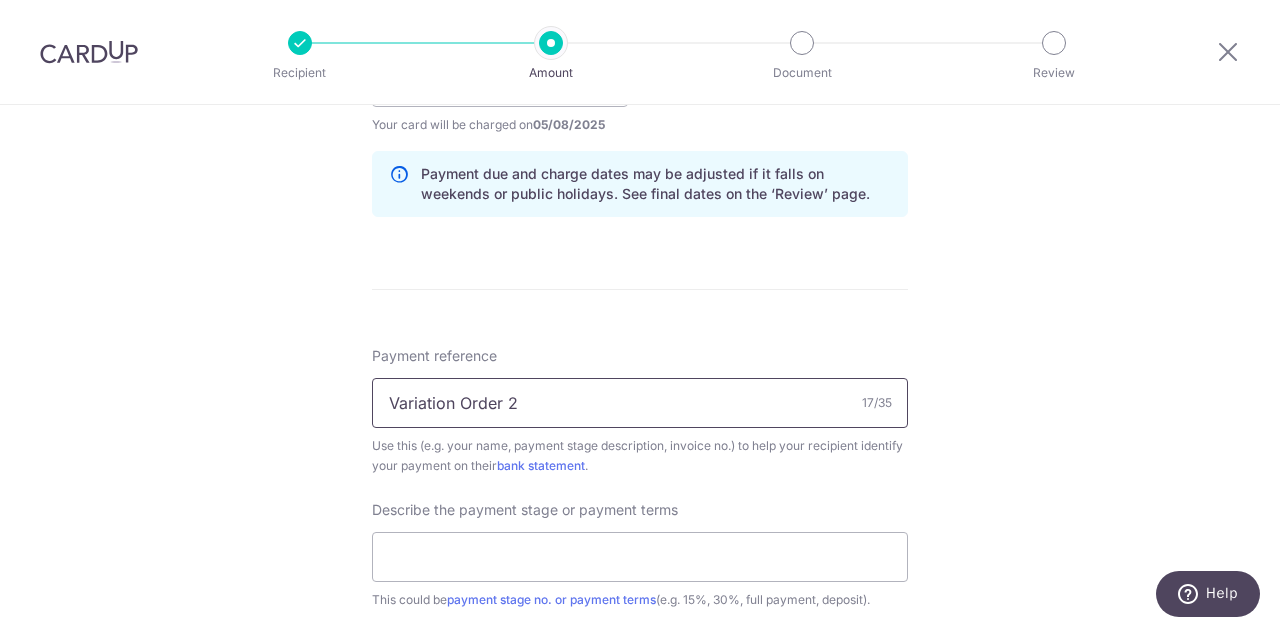 type on "Variation Order 2" 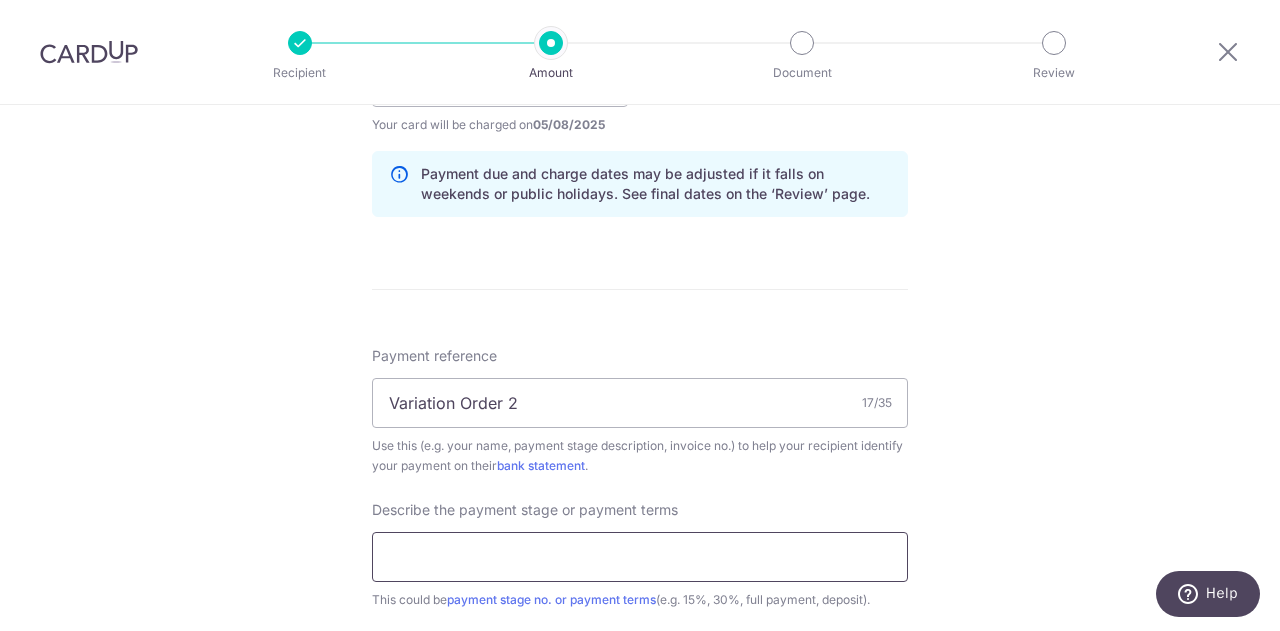 click at bounding box center (640, 557) 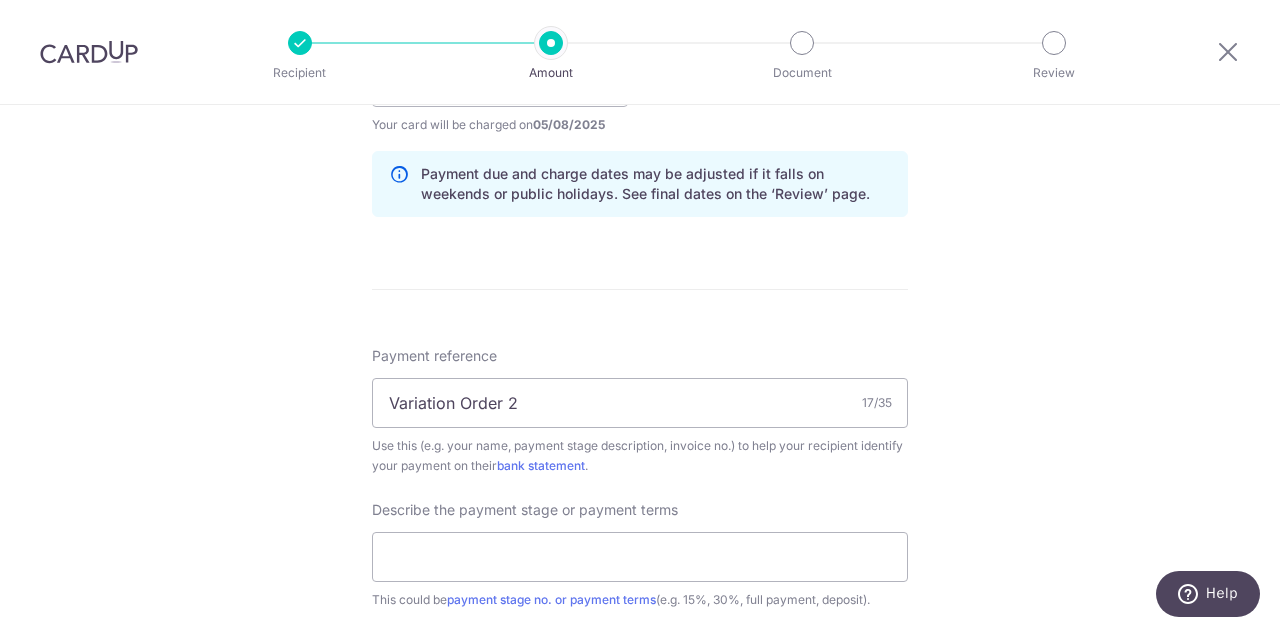 click on "Use this (e.g. your name, payment stage description, invoice no.) to help your recipient identify your payment on their  bank statement ." at bounding box center [640, 456] 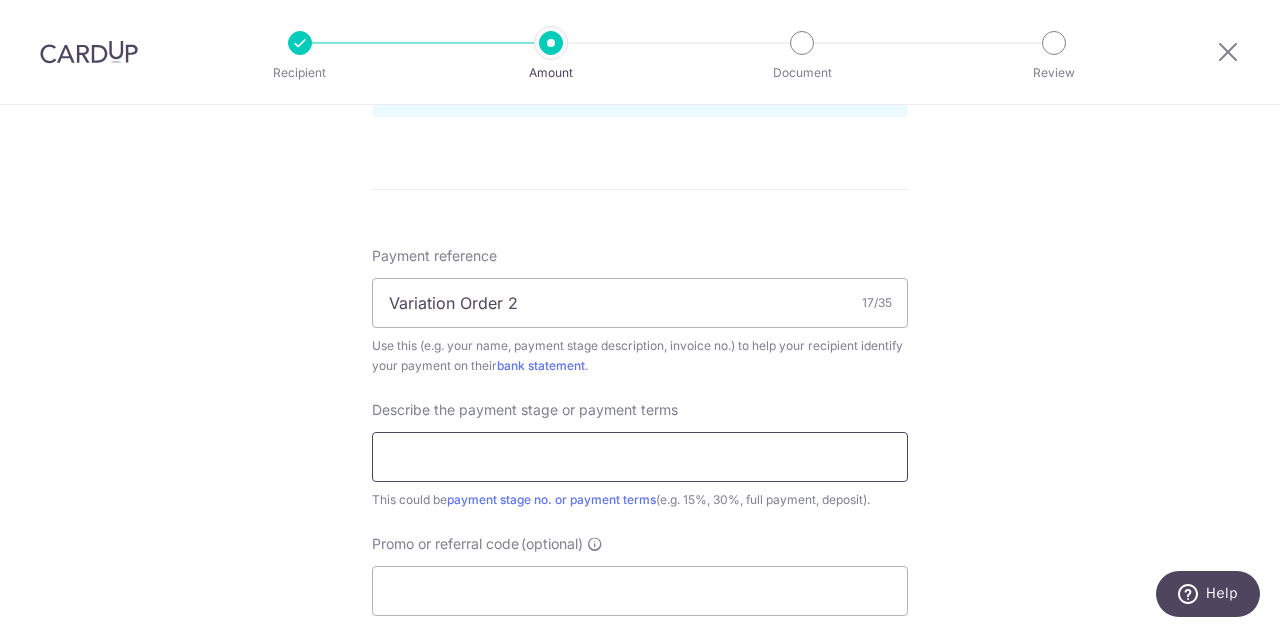 click at bounding box center [640, 457] 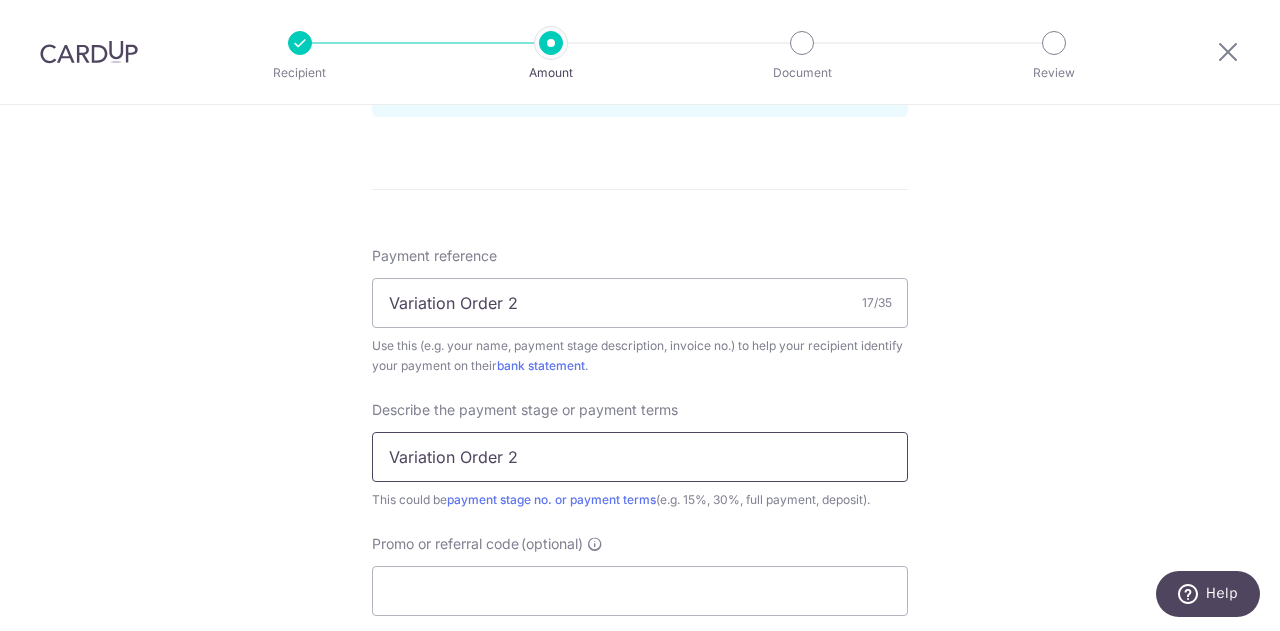 type on "Variation Order 2" 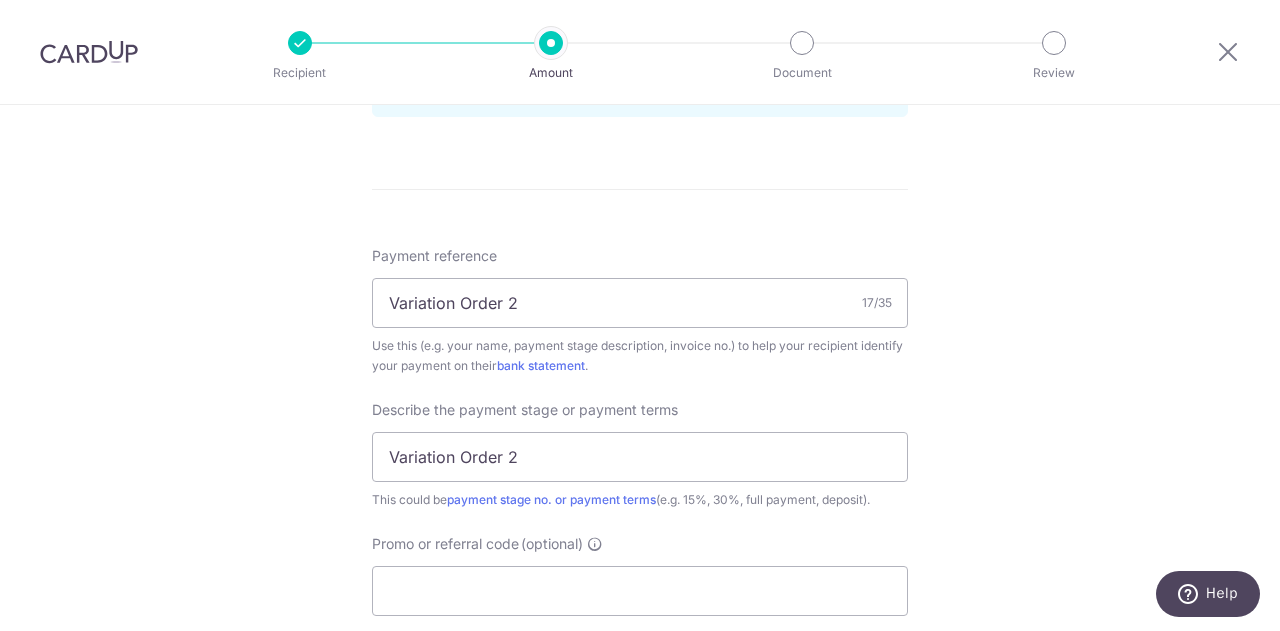 click on "Tell us more about your payment
Enter payment amount
SGD
5,409.40
5409.40
Select Card
**** 0315
Add credit card
Your Cards
**** 5967
**** 1005
**** 9711
**** 0315
Secure 256-bit SSL
Text
New card details
Card" at bounding box center (640, 17) 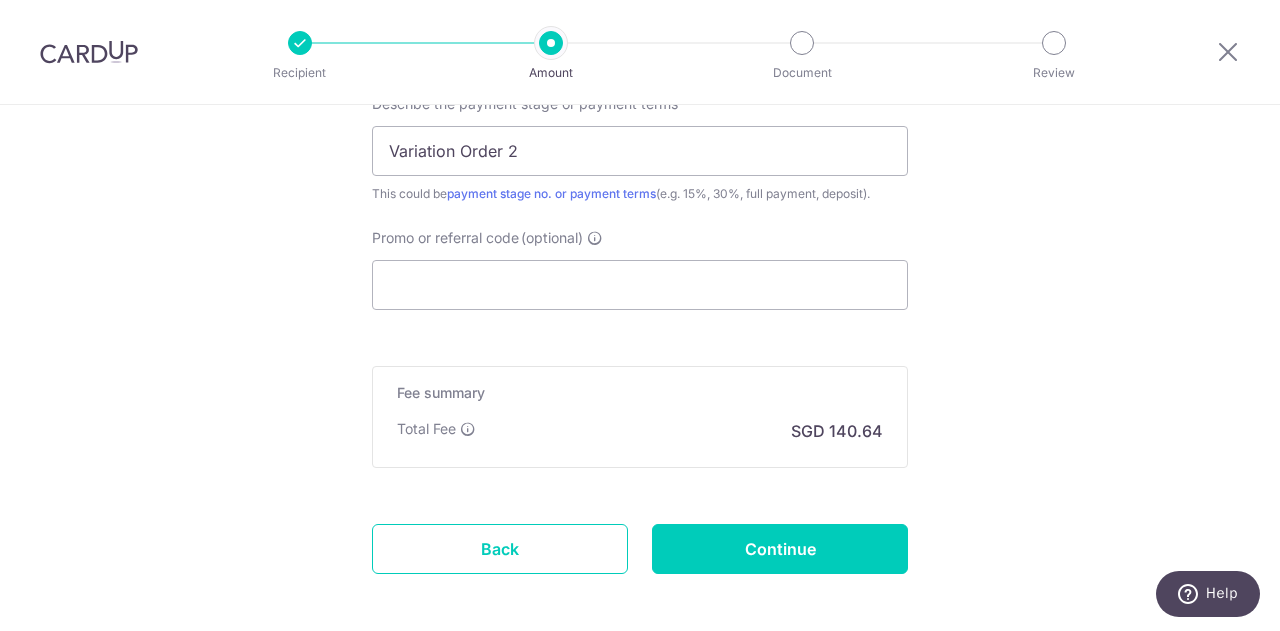 scroll, scrollTop: 1494, scrollLeft: 0, axis: vertical 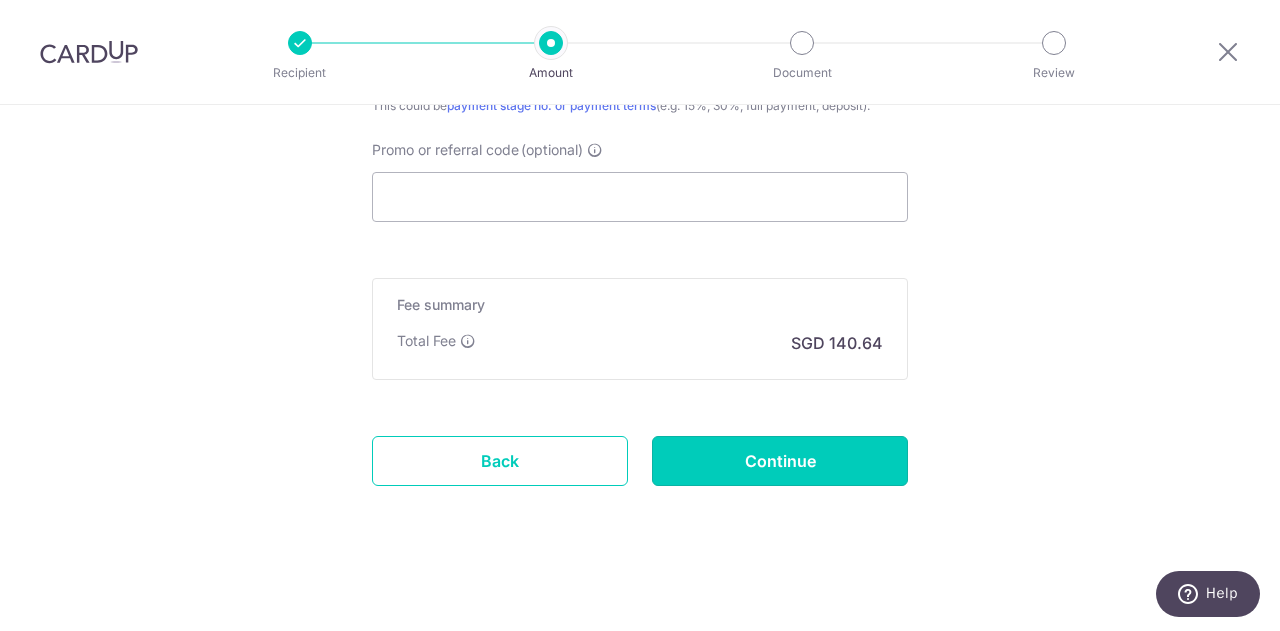 click on "Continue" at bounding box center (780, 461) 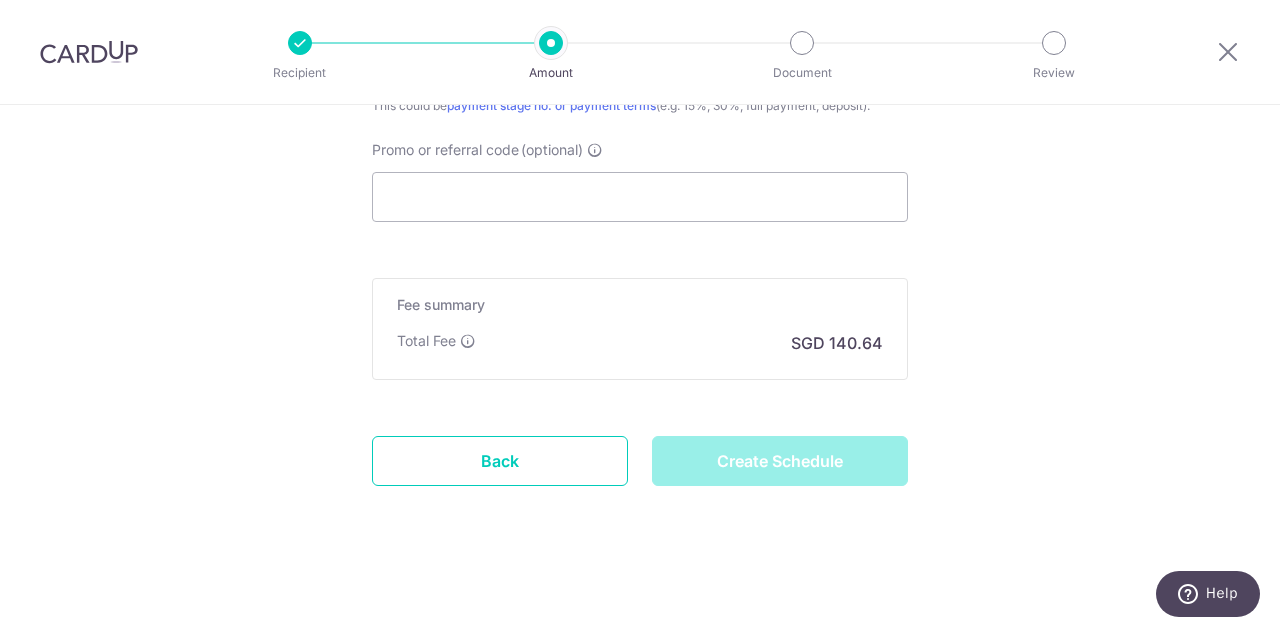 type on "Create Schedule" 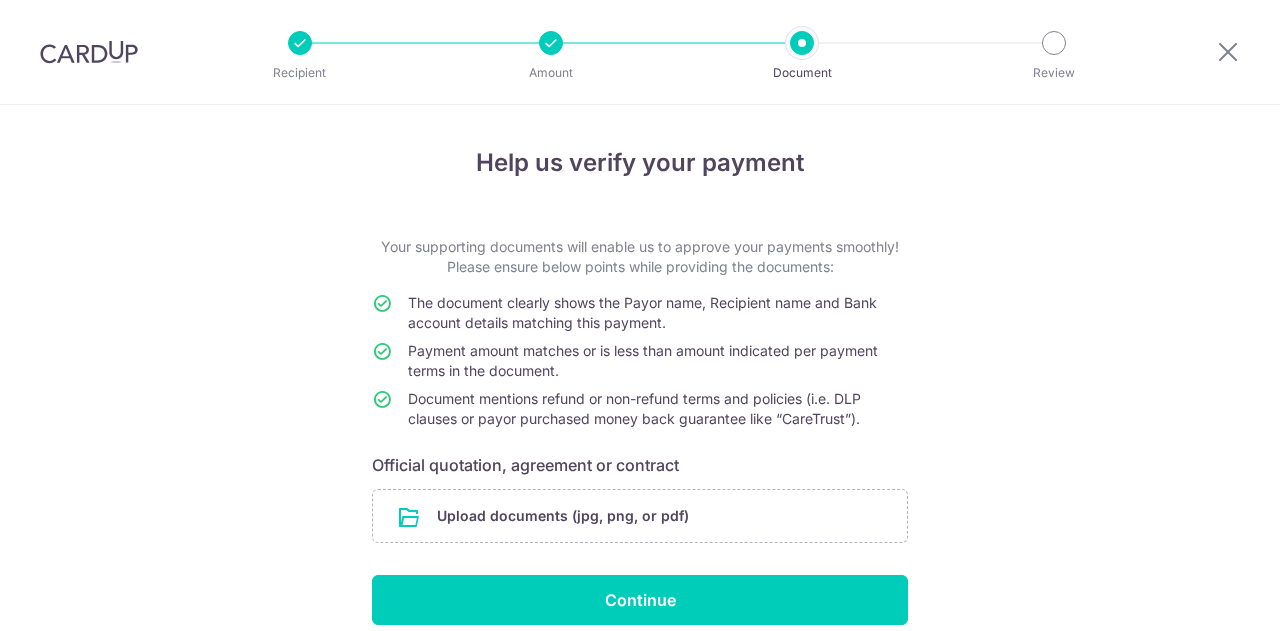 scroll, scrollTop: 0, scrollLeft: 0, axis: both 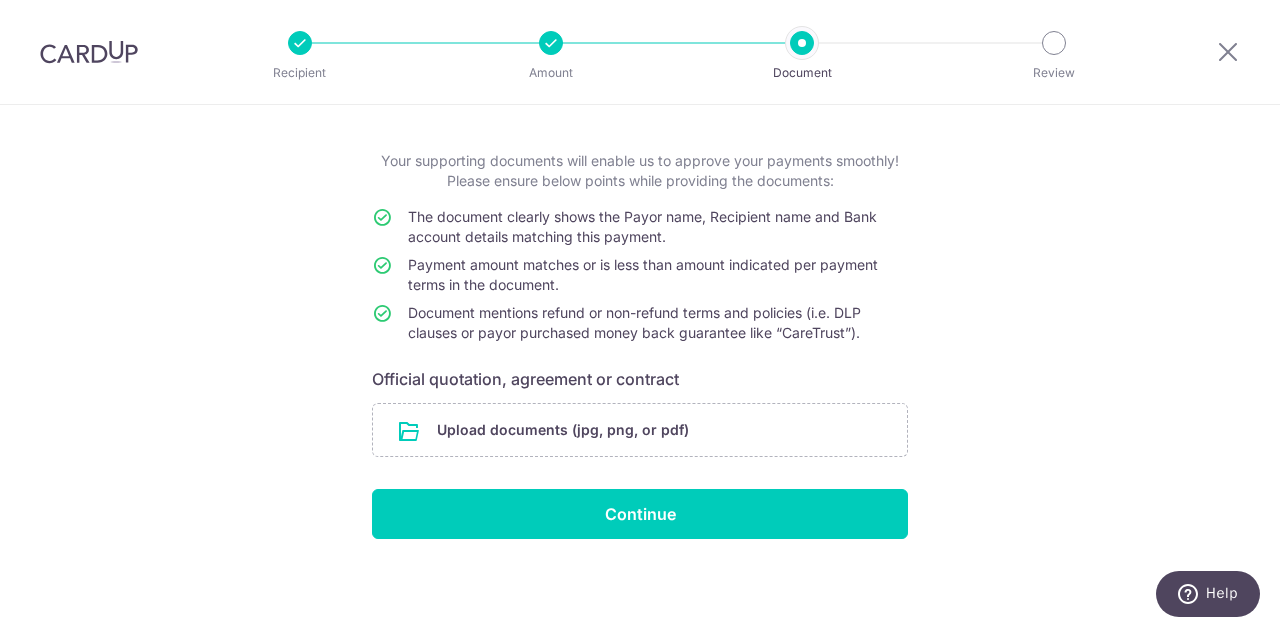 click at bounding box center (640, 430) 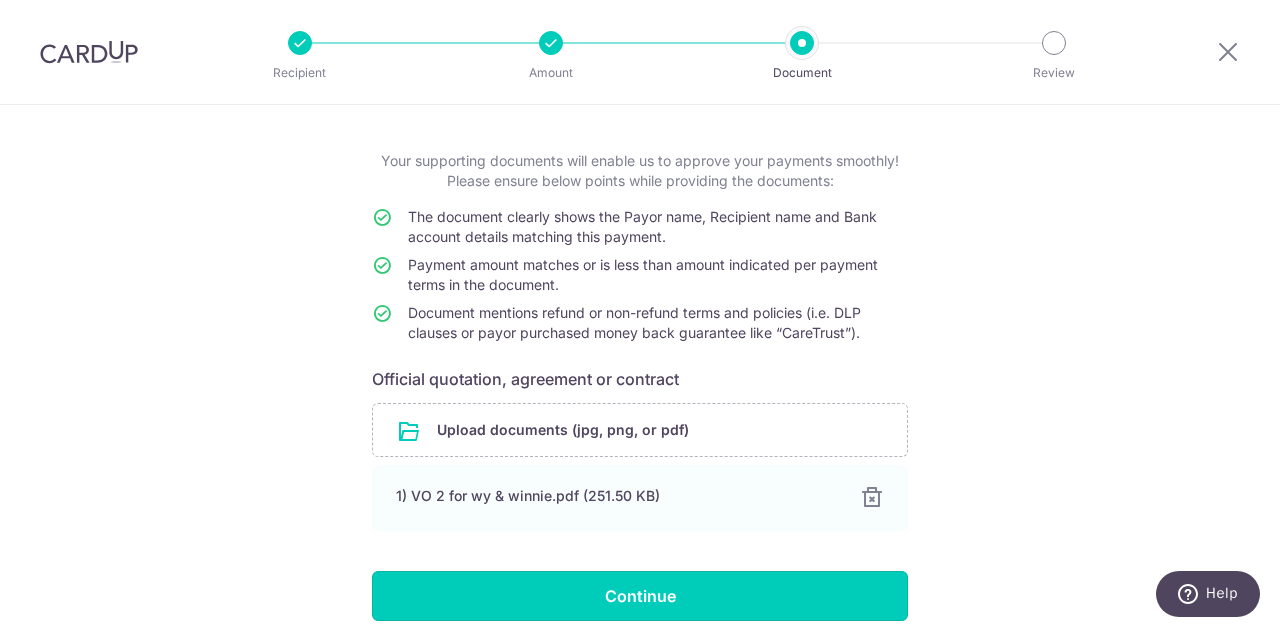 click on "Continue" at bounding box center [640, 596] 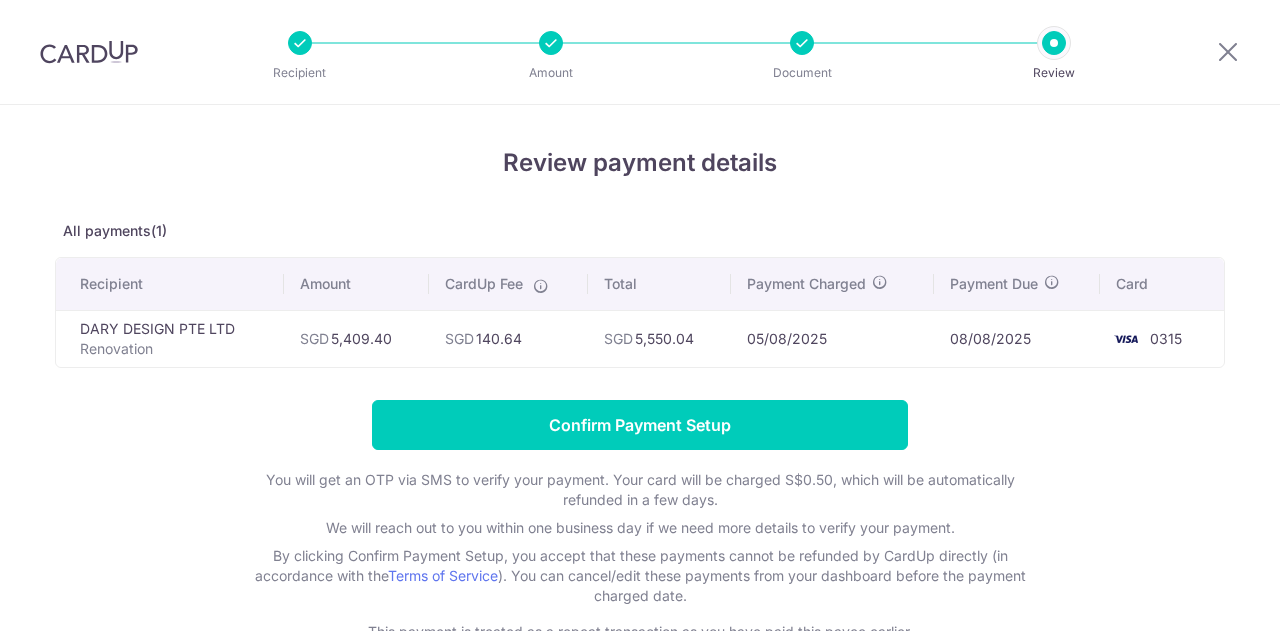 scroll, scrollTop: 0, scrollLeft: 0, axis: both 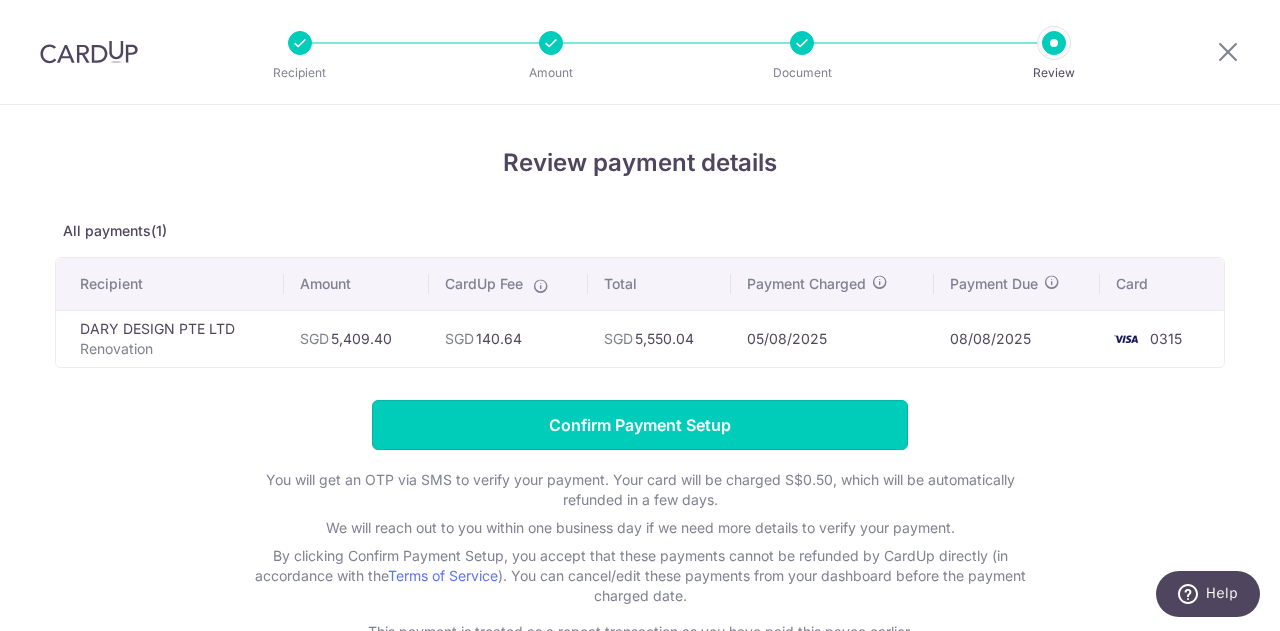click on "Confirm Payment Setup" at bounding box center (640, 425) 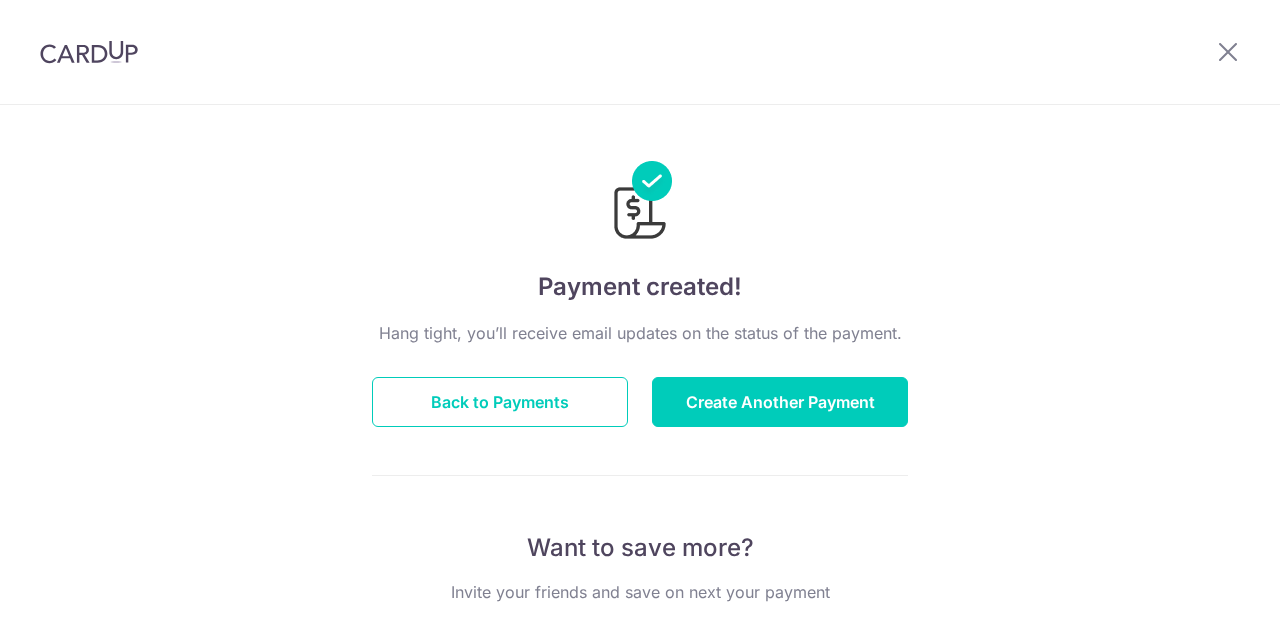 scroll, scrollTop: 0, scrollLeft: 0, axis: both 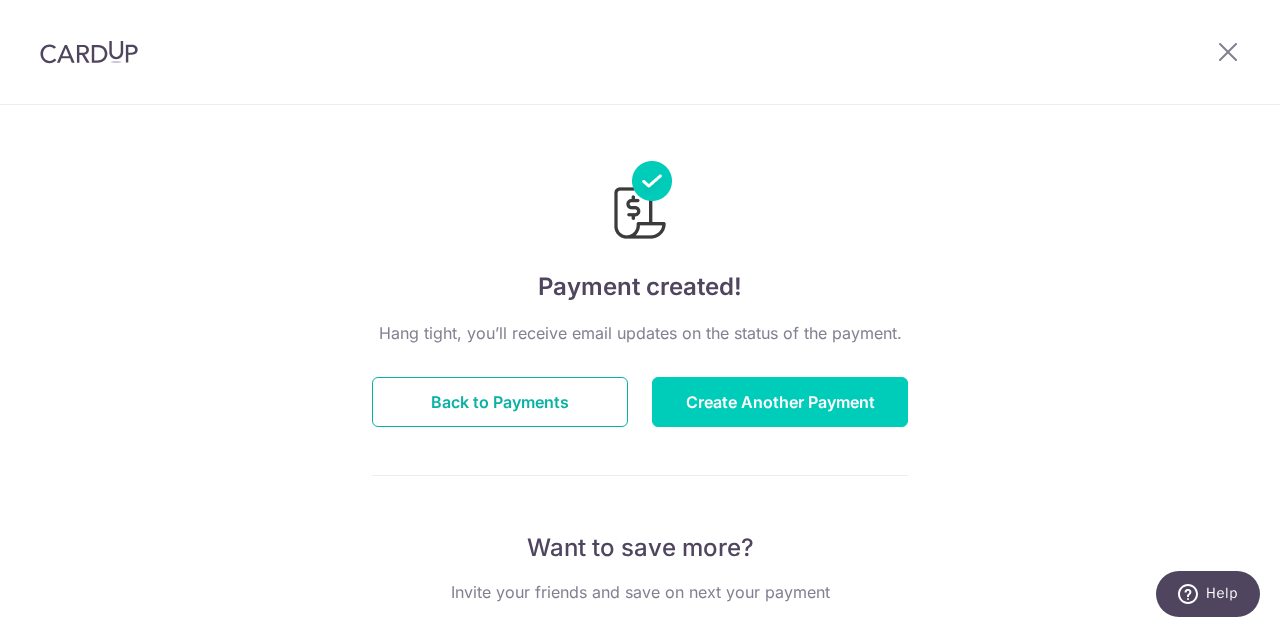 click on "Back to Payments" at bounding box center [500, 402] 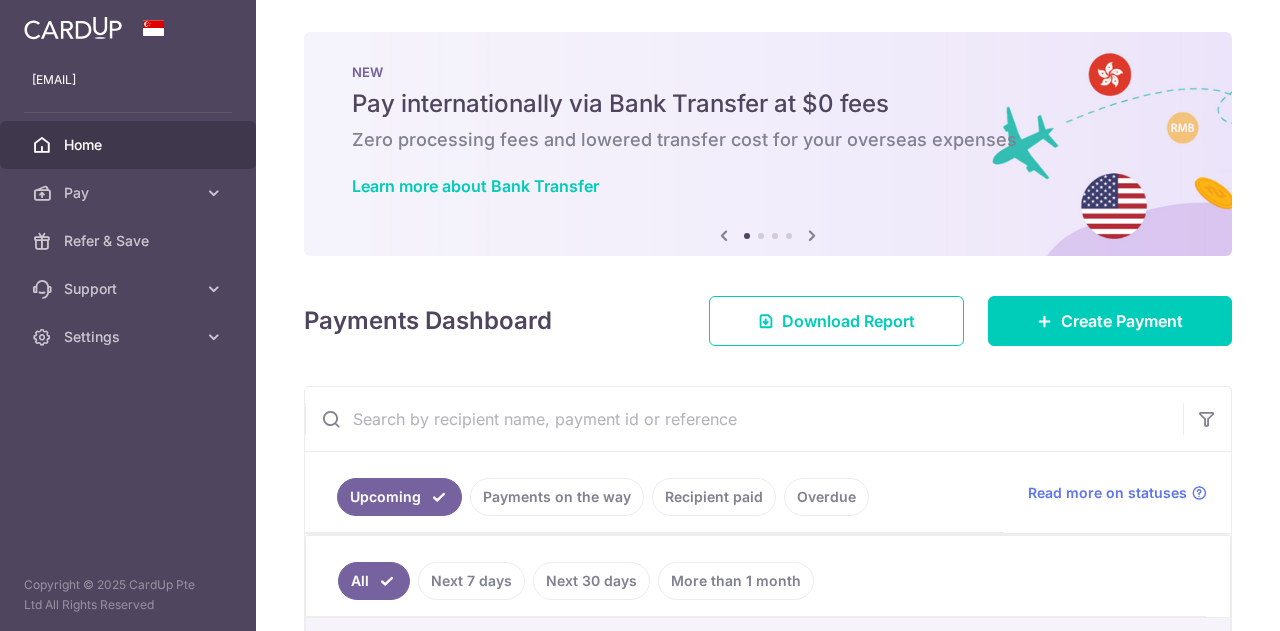 scroll, scrollTop: 0, scrollLeft: 0, axis: both 